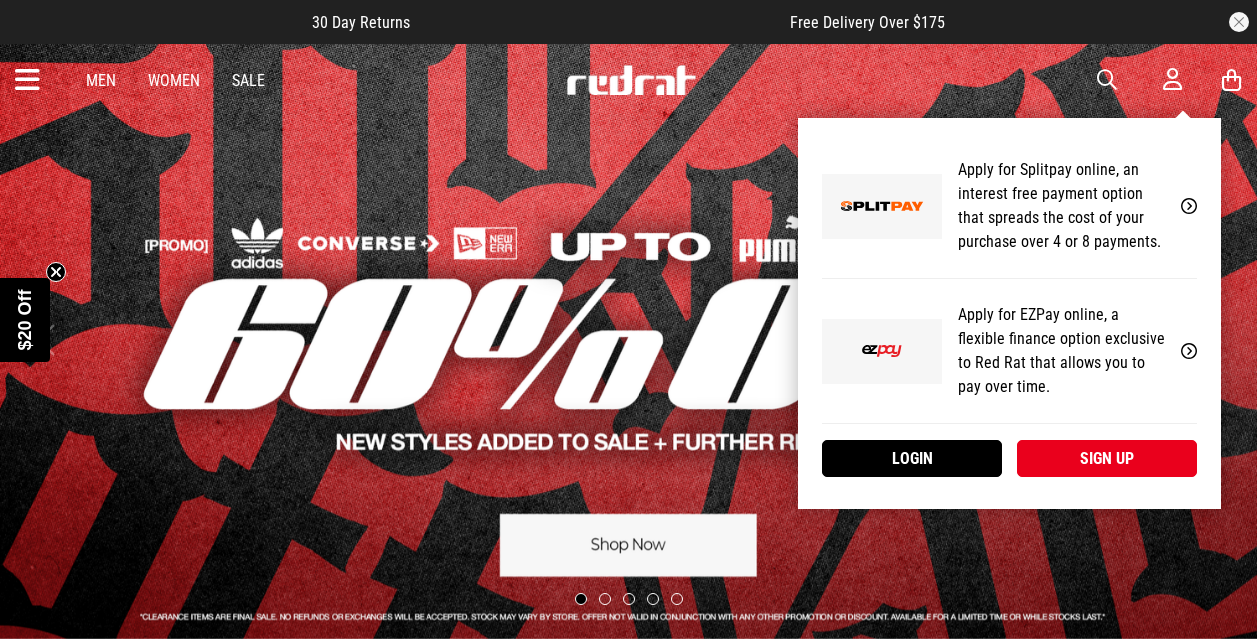 scroll, scrollTop: 0, scrollLeft: 0, axis: both 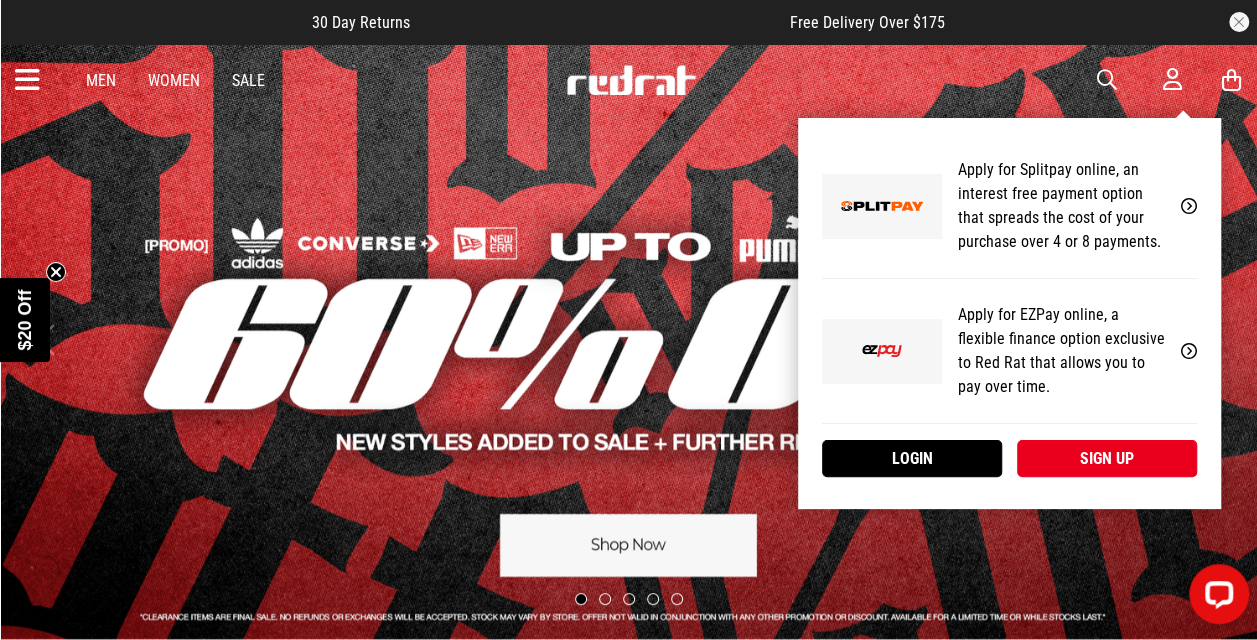click on "Sign up" at bounding box center (1107, 458) 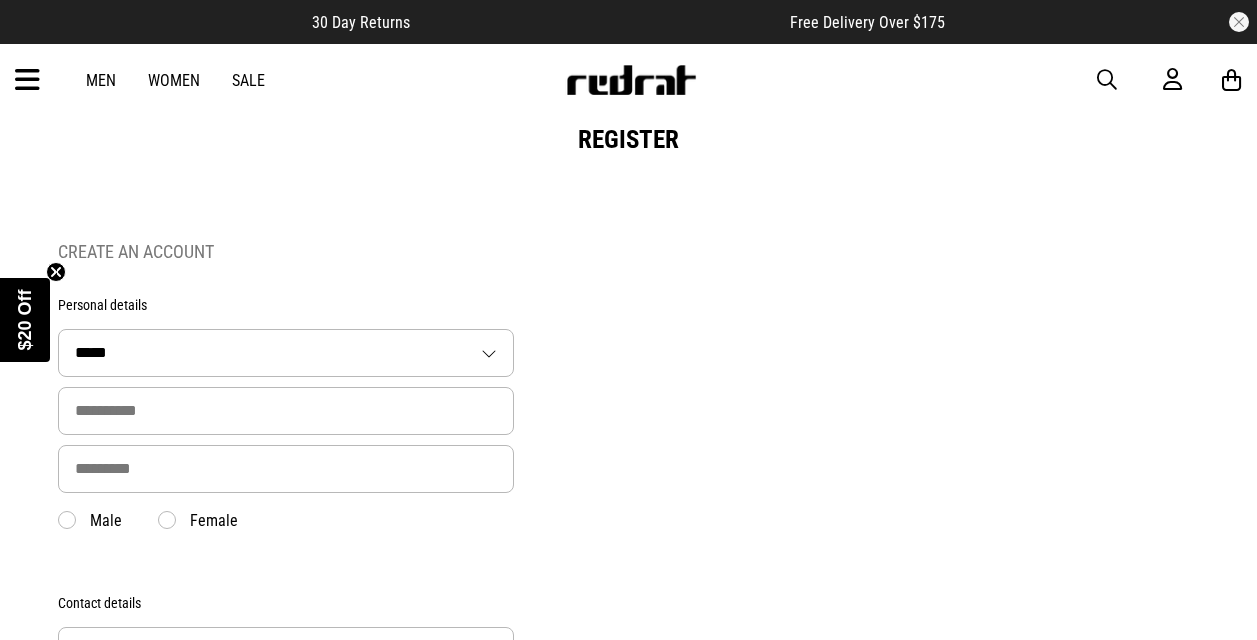 scroll, scrollTop: 0, scrollLeft: 0, axis: both 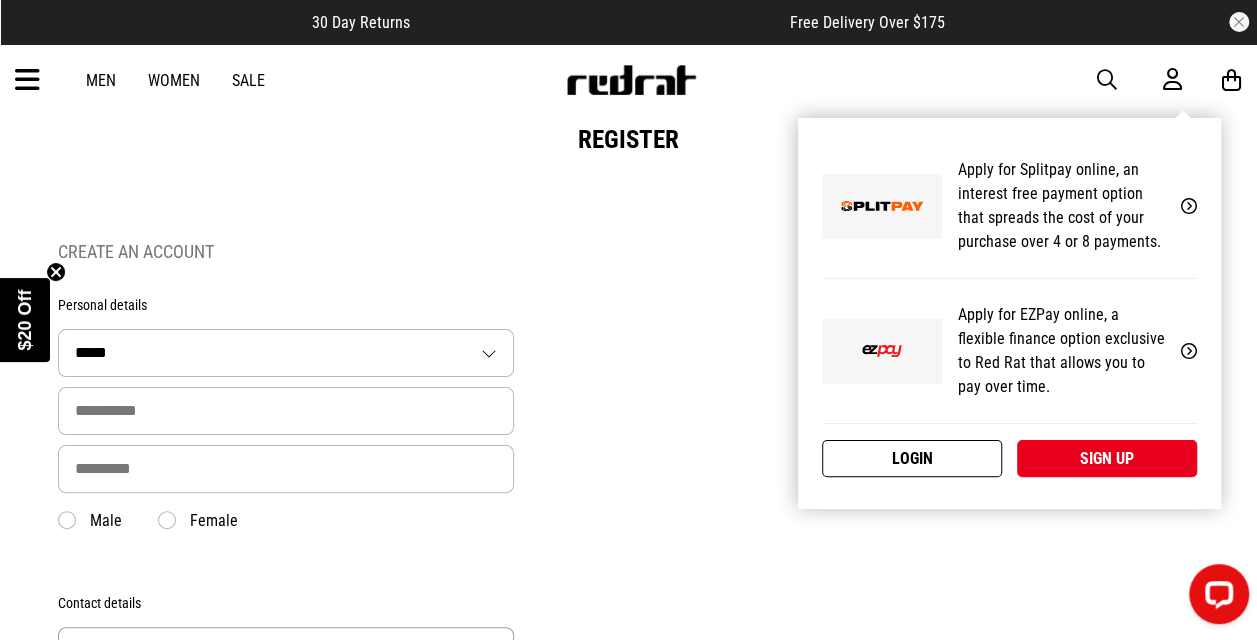type on "**********" 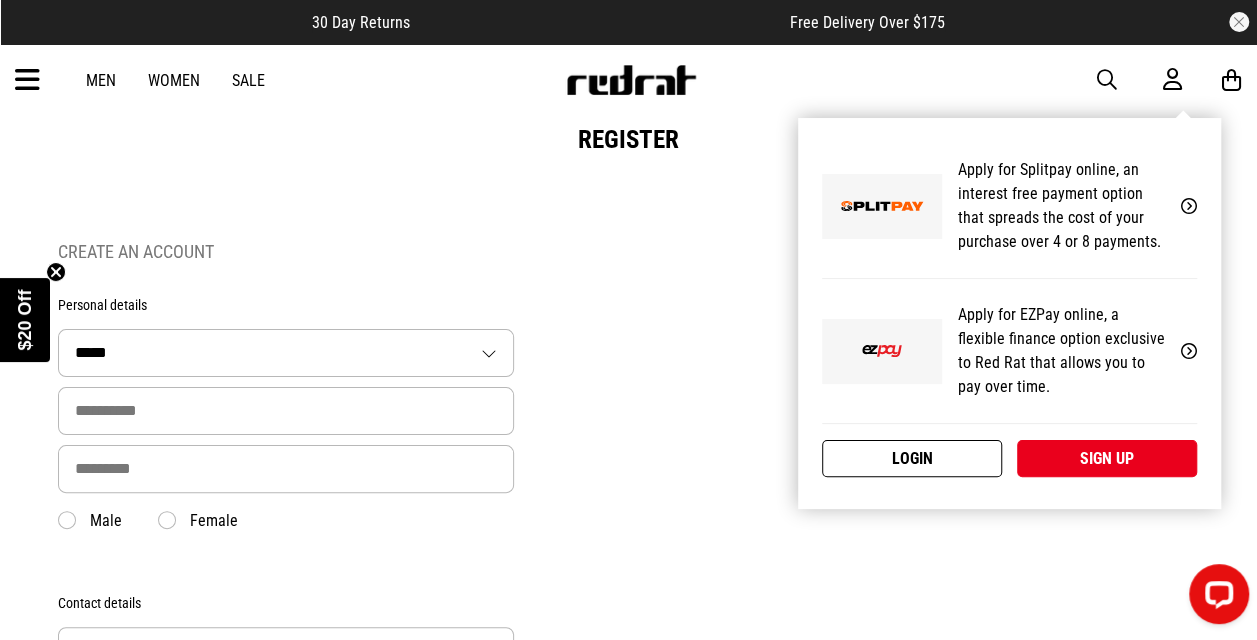 click on "Login" at bounding box center [912, 458] 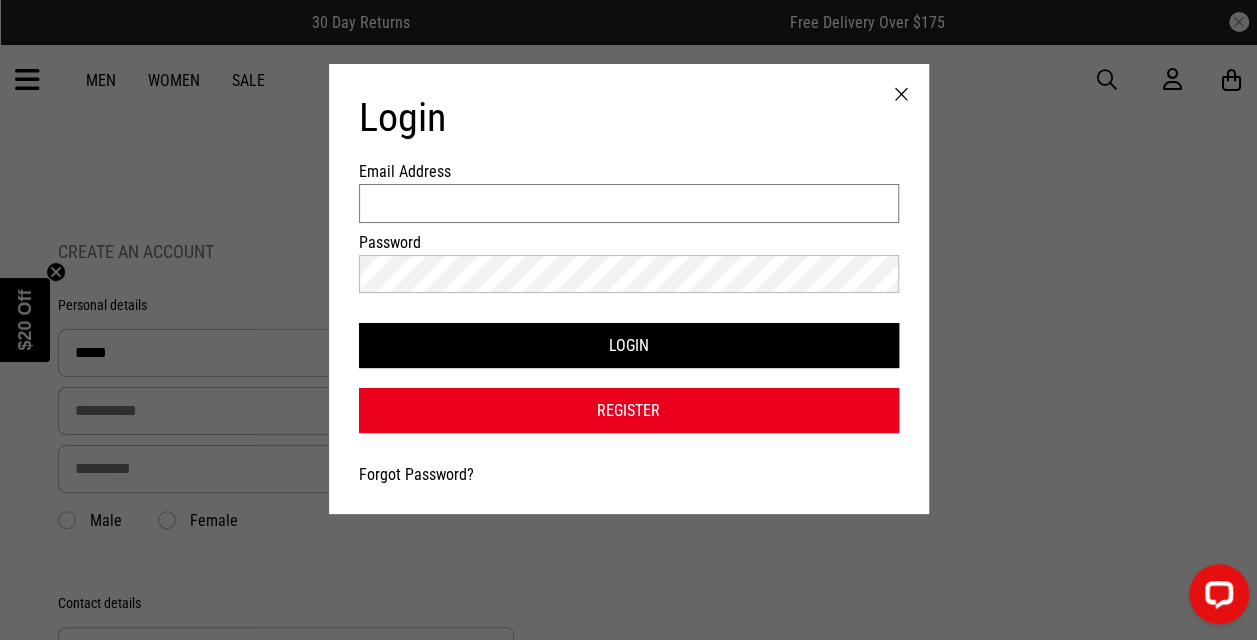 type on "**********" 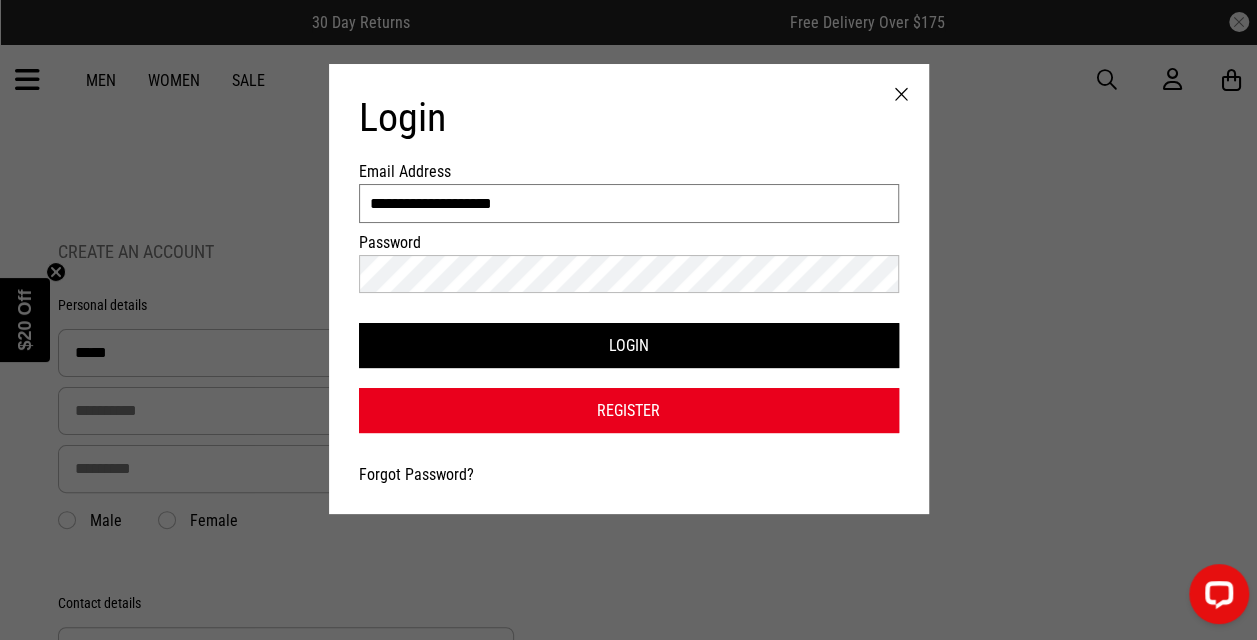 click on "**********" at bounding box center (629, 203) 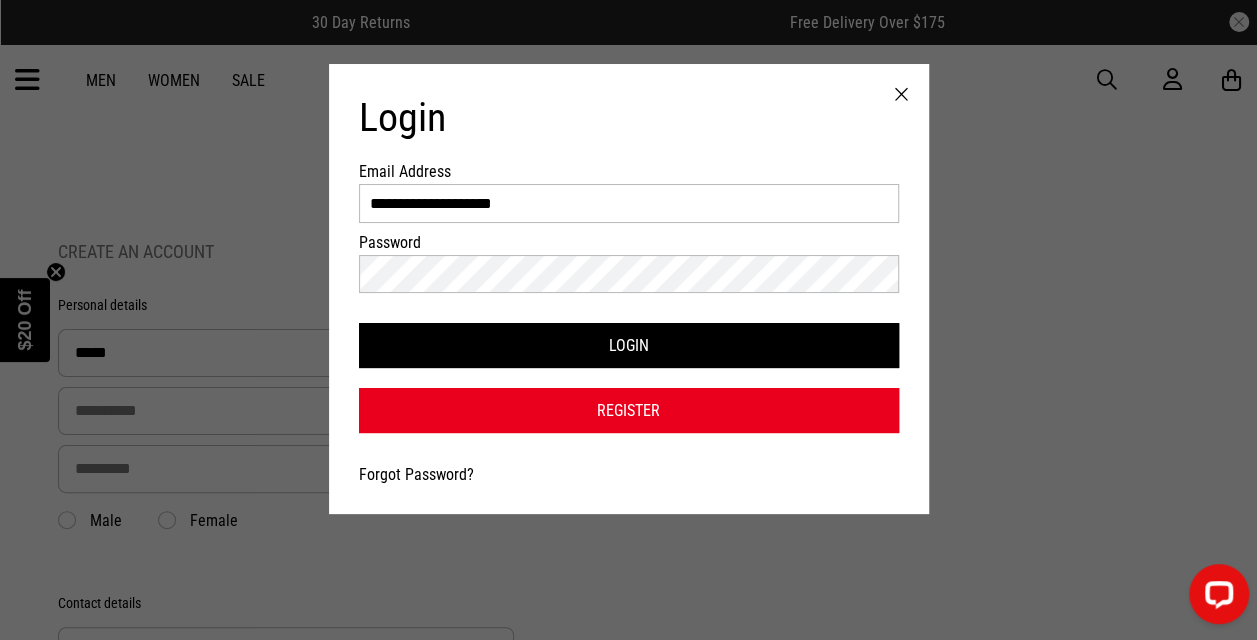 drag, startPoint x: 921, startPoint y: 281, endPoint x: 906, endPoint y: 284, distance: 15.297058 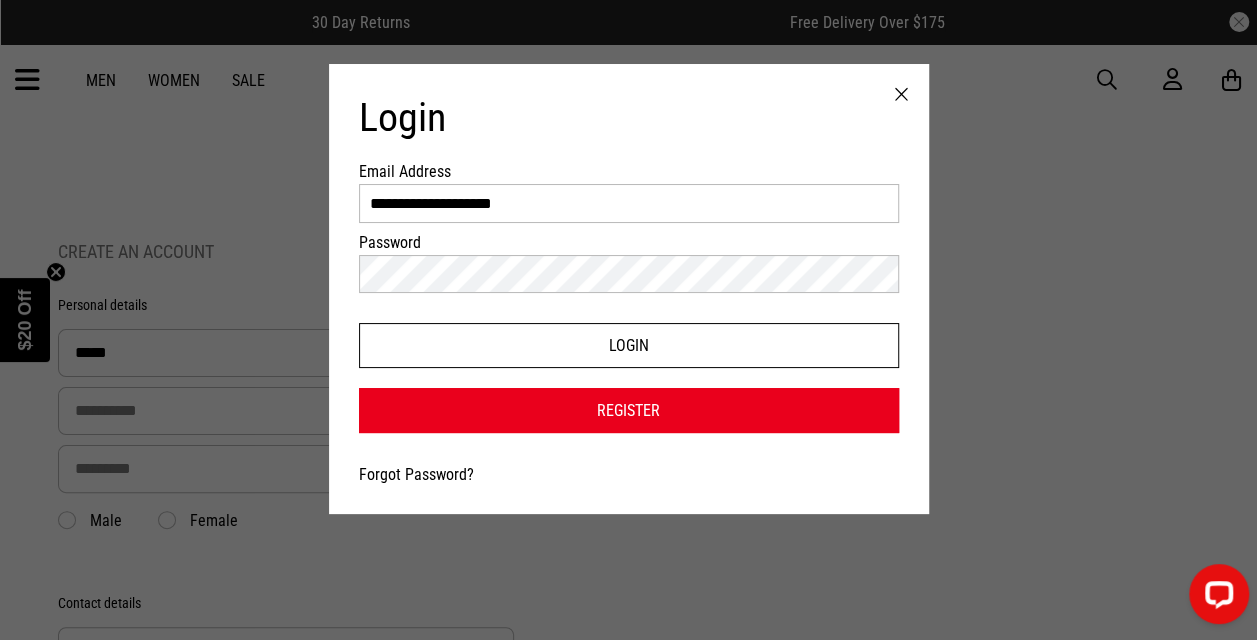 click on "Login" at bounding box center (629, 345) 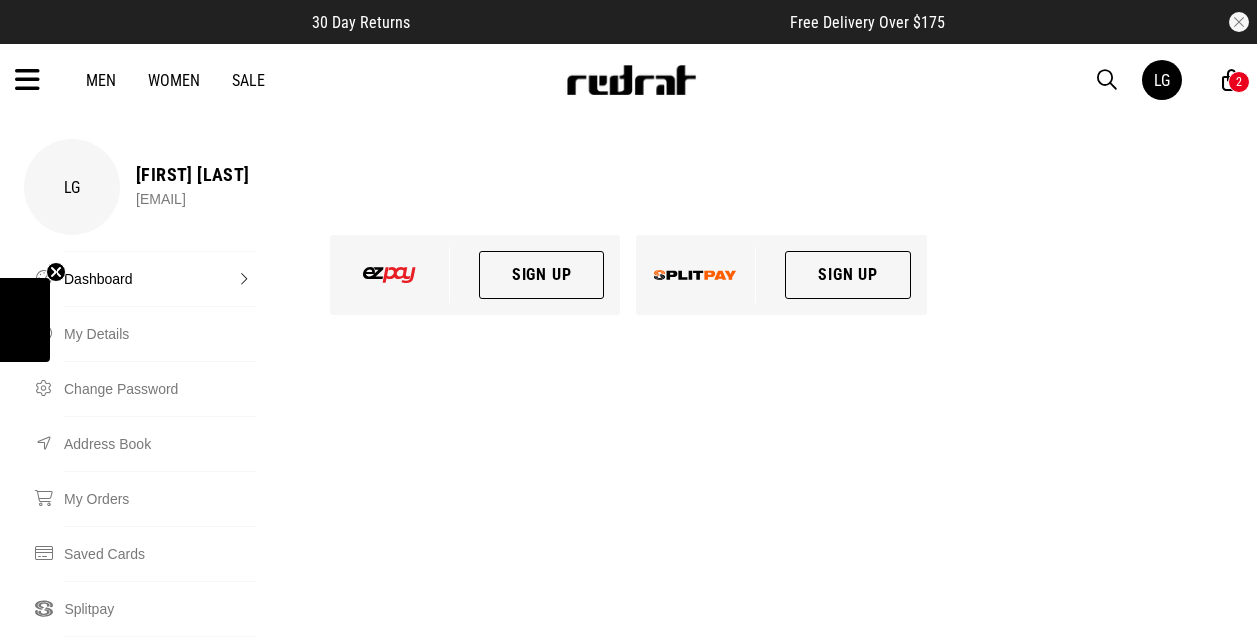 scroll, scrollTop: 0, scrollLeft: 0, axis: both 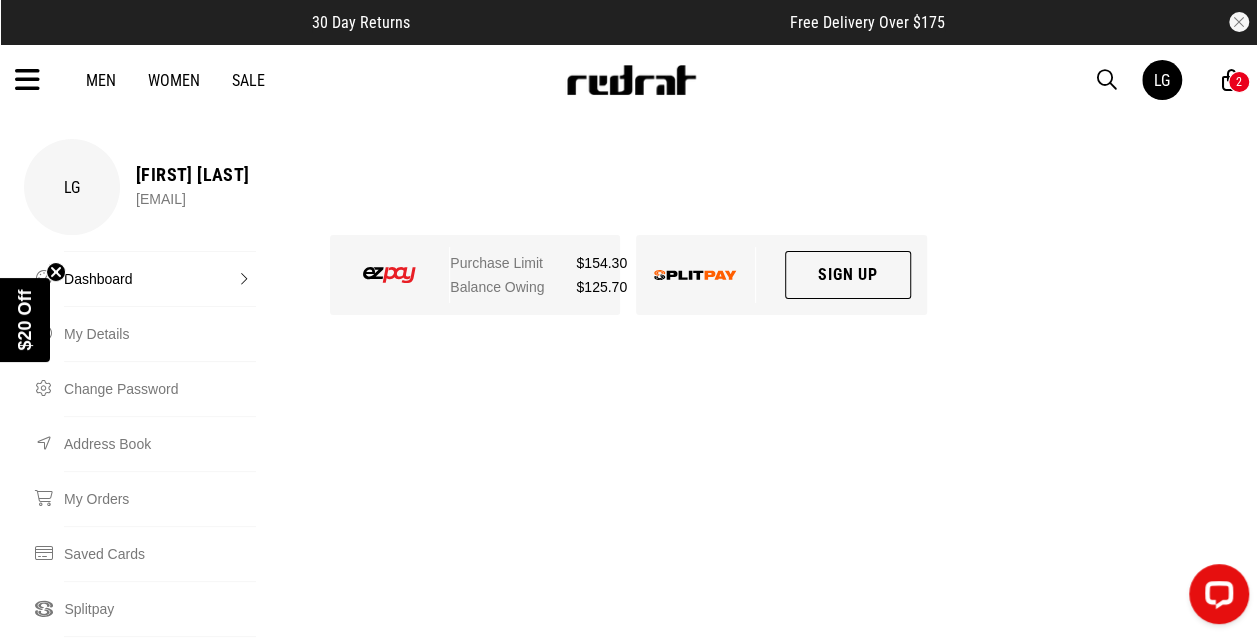 click on "2" at bounding box center [1239, 82] 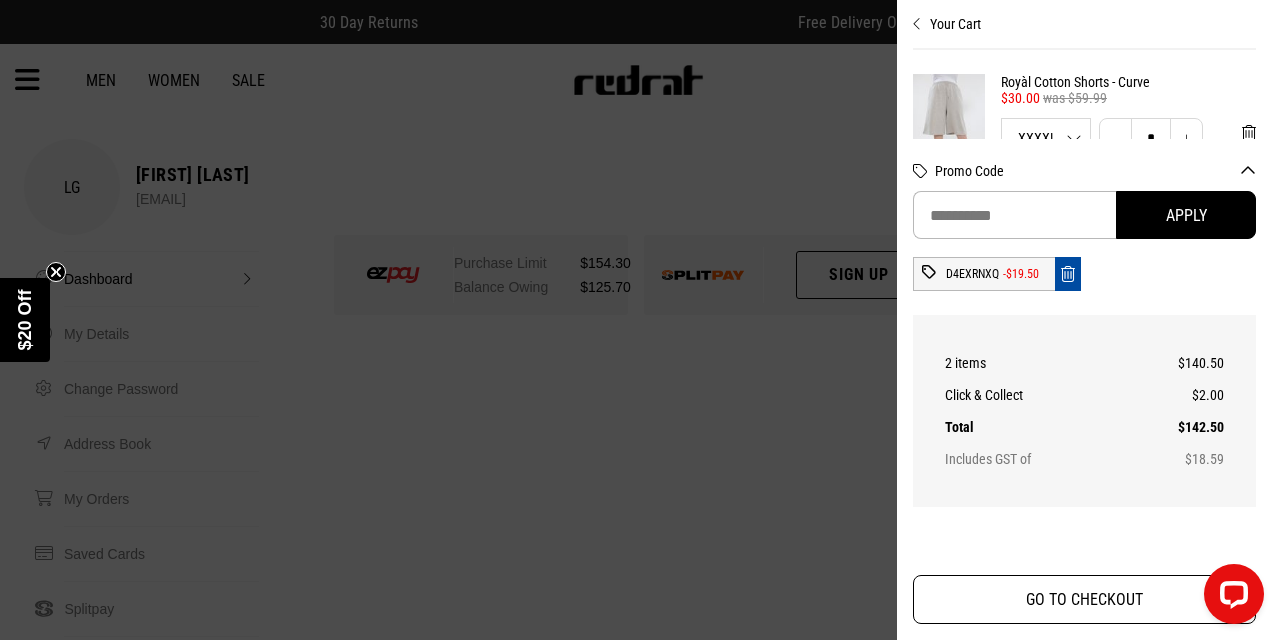 click on "GO TO CHECKOUT" at bounding box center (1084, 599) 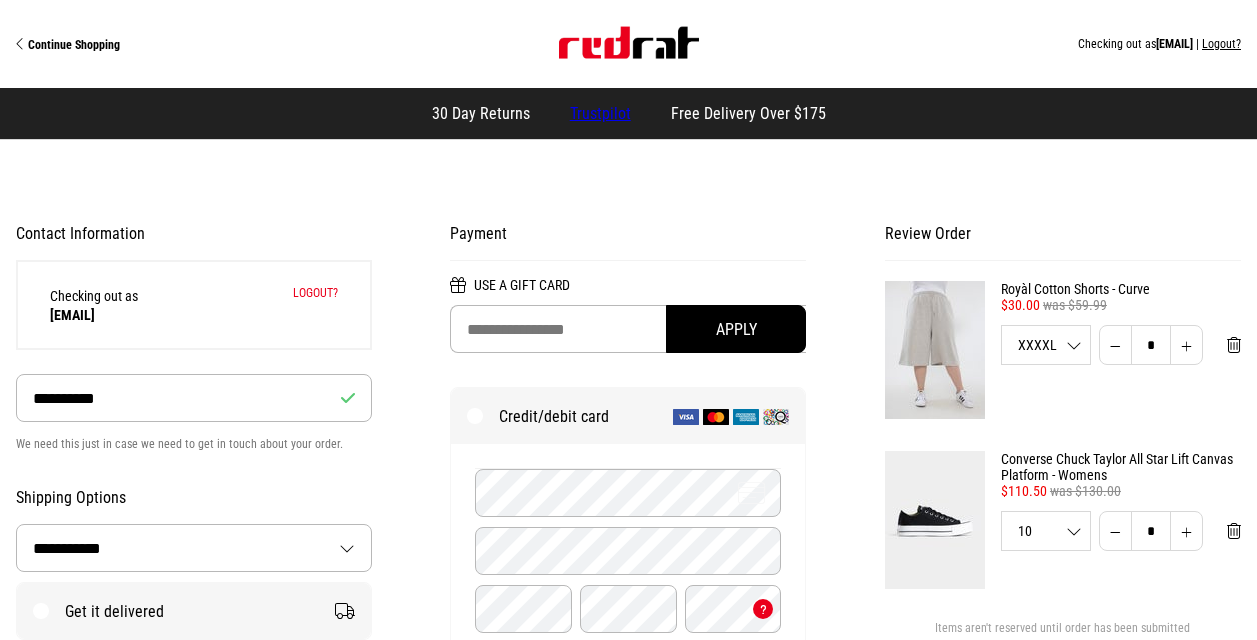 select on "**********" 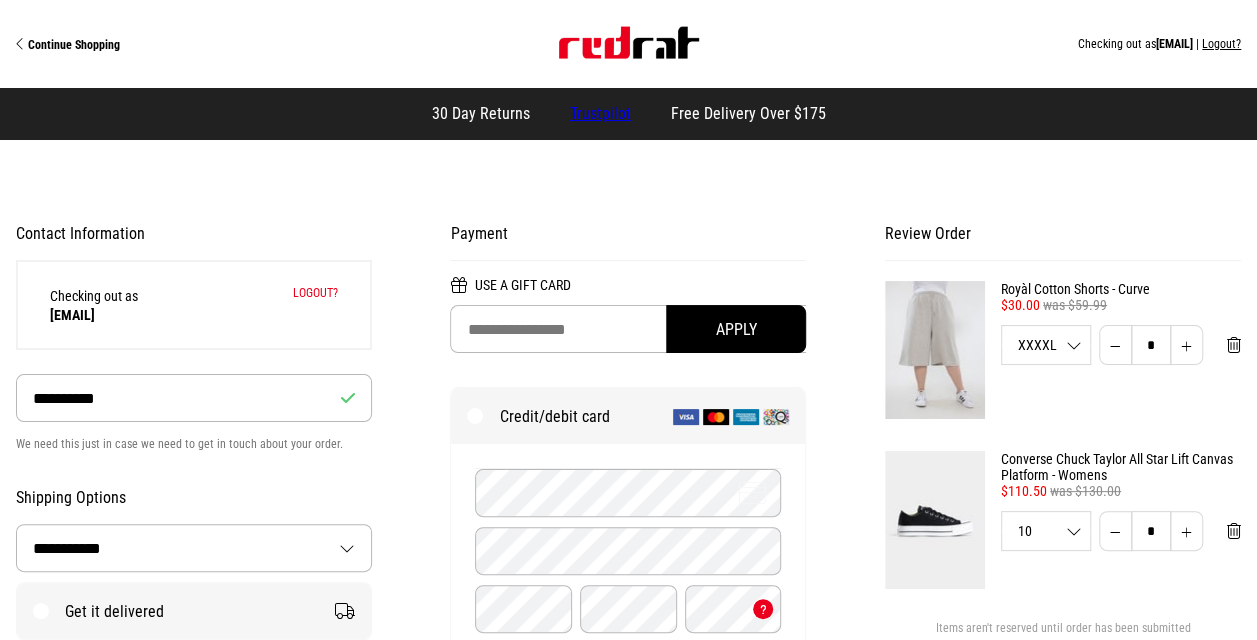 scroll, scrollTop: 0, scrollLeft: 0, axis: both 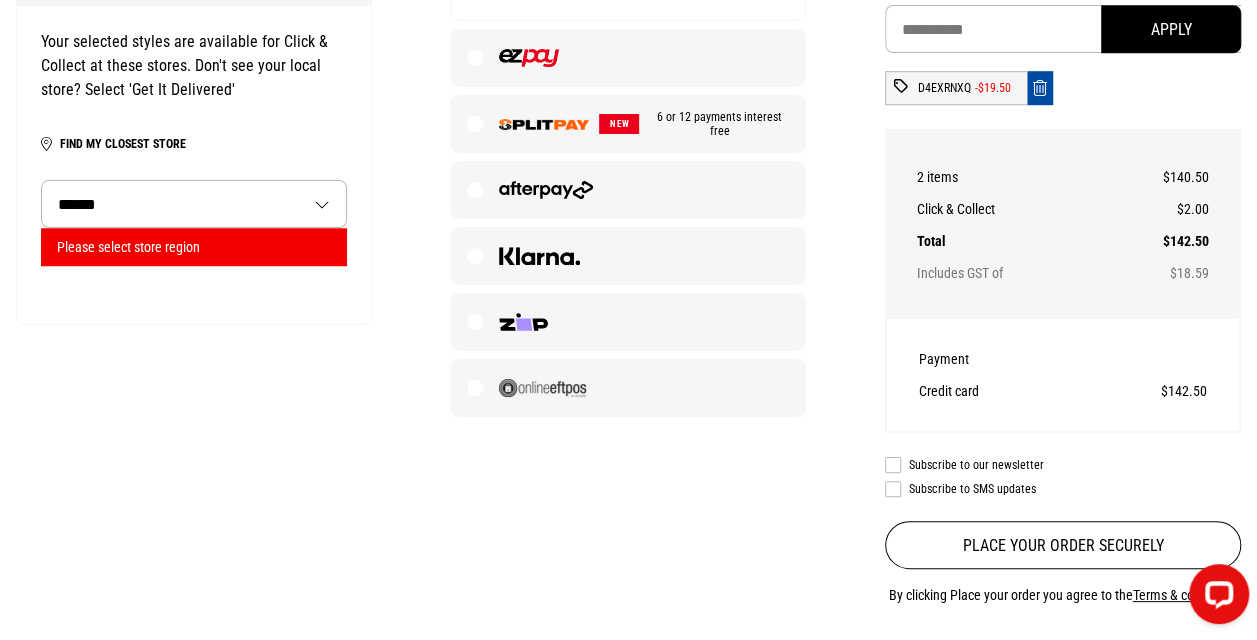 click at bounding box center (528, 58) 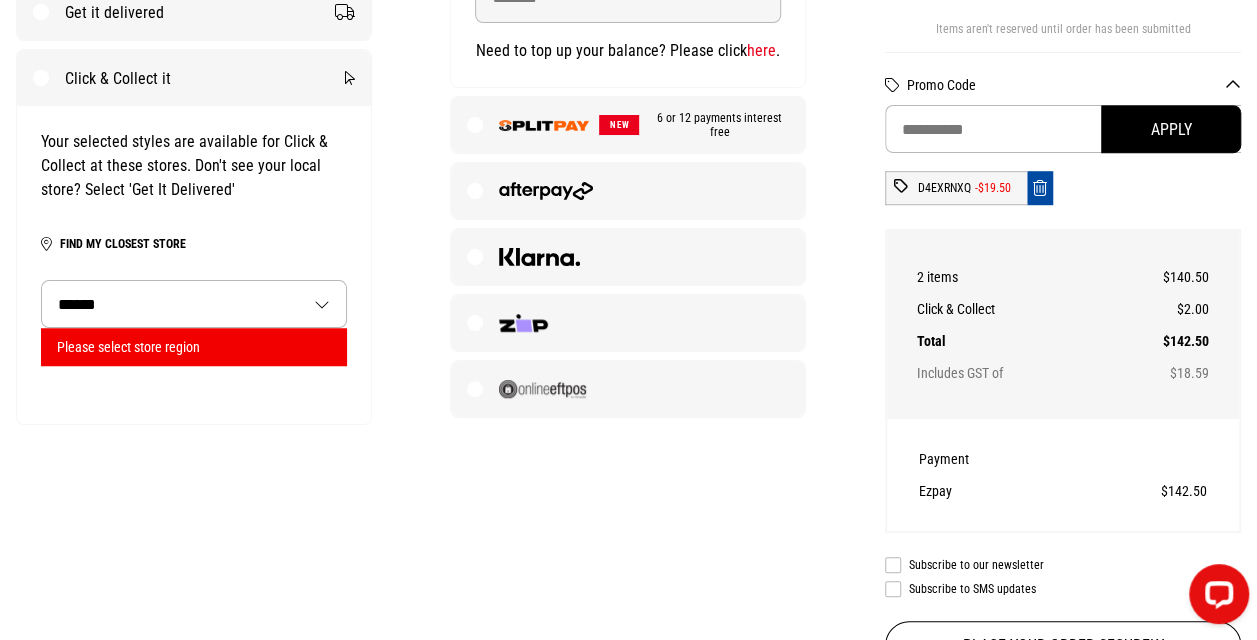 scroll, scrollTop: 500, scrollLeft: 0, axis: vertical 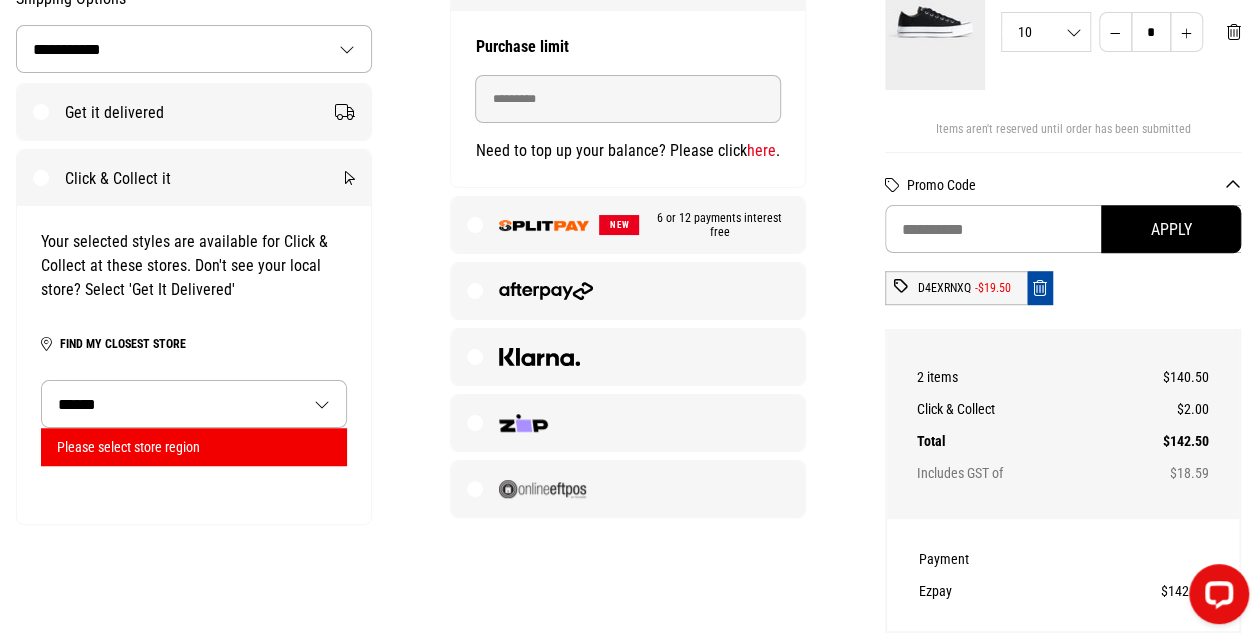 click on "**********" at bounding box center [194, 404] 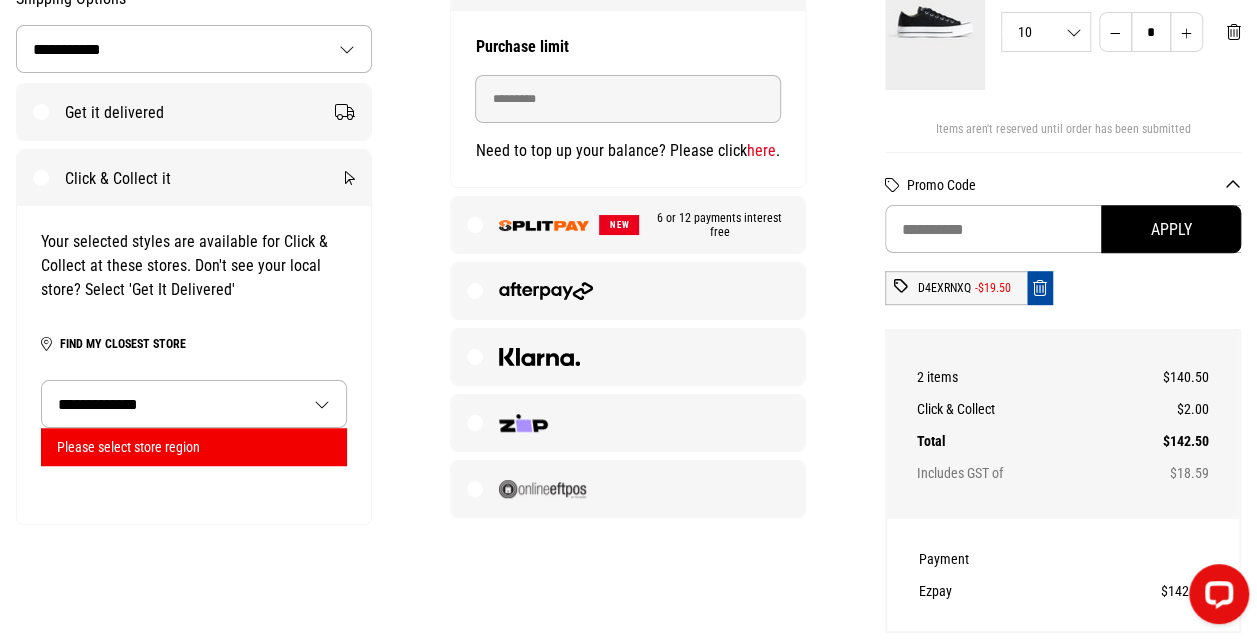 click on "**********" at bounding box center [194, 404] 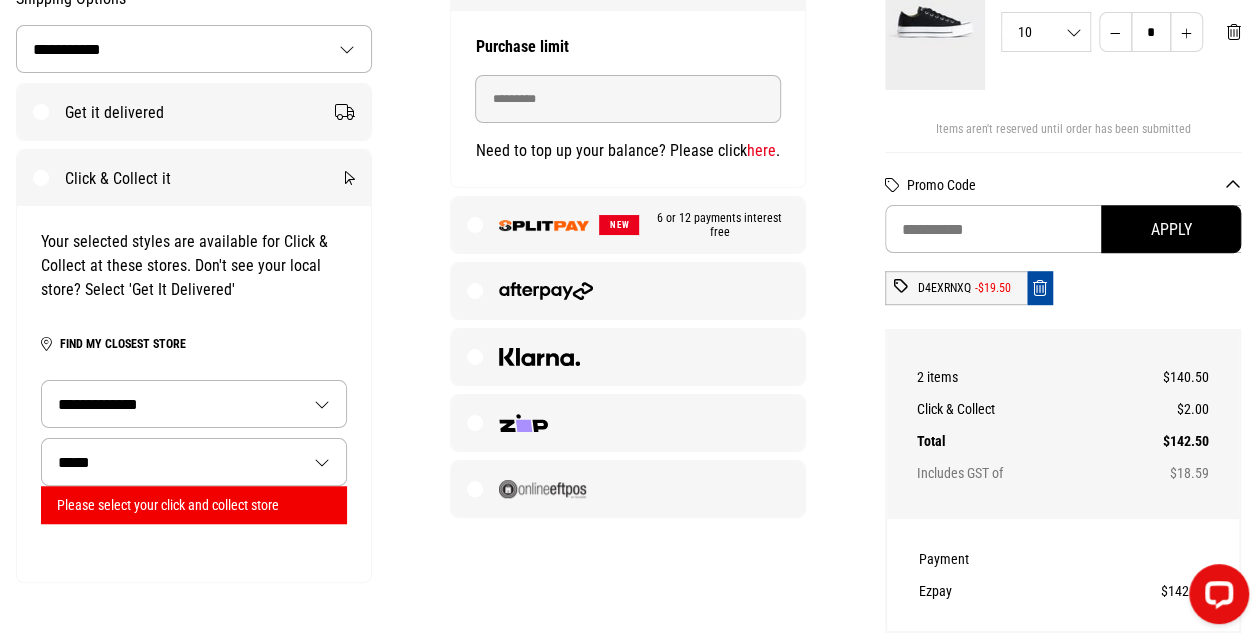 click on "*****   ********" at bounding box center (194, 462) 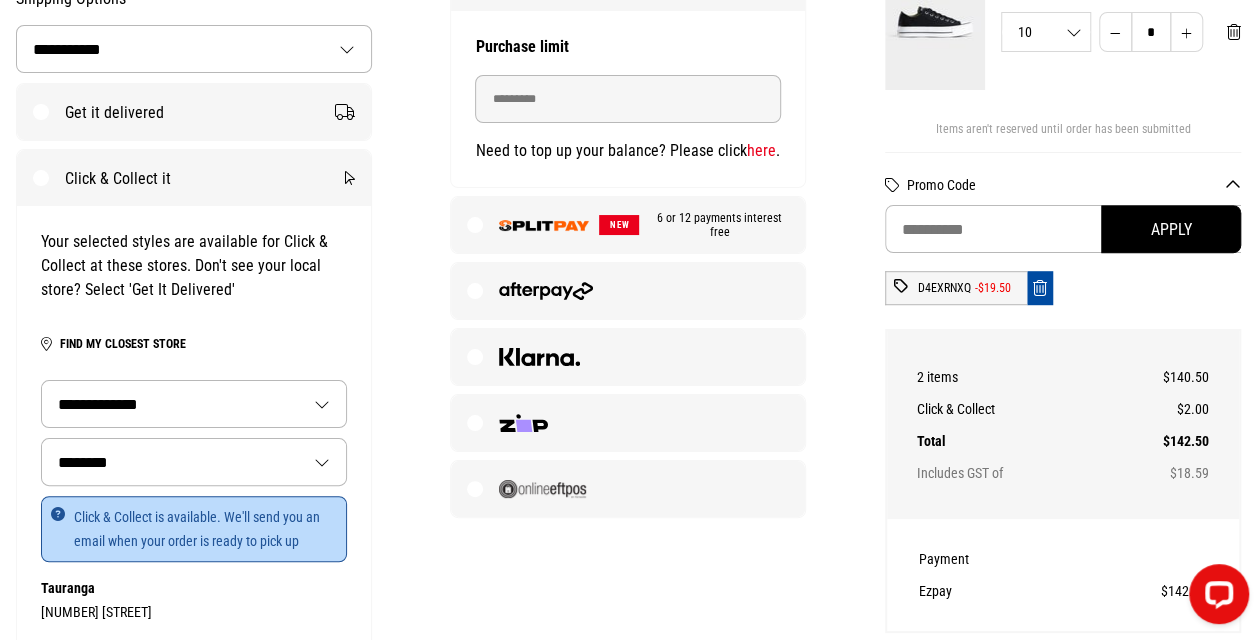 click on "**********" at bounding box center (194, 404) 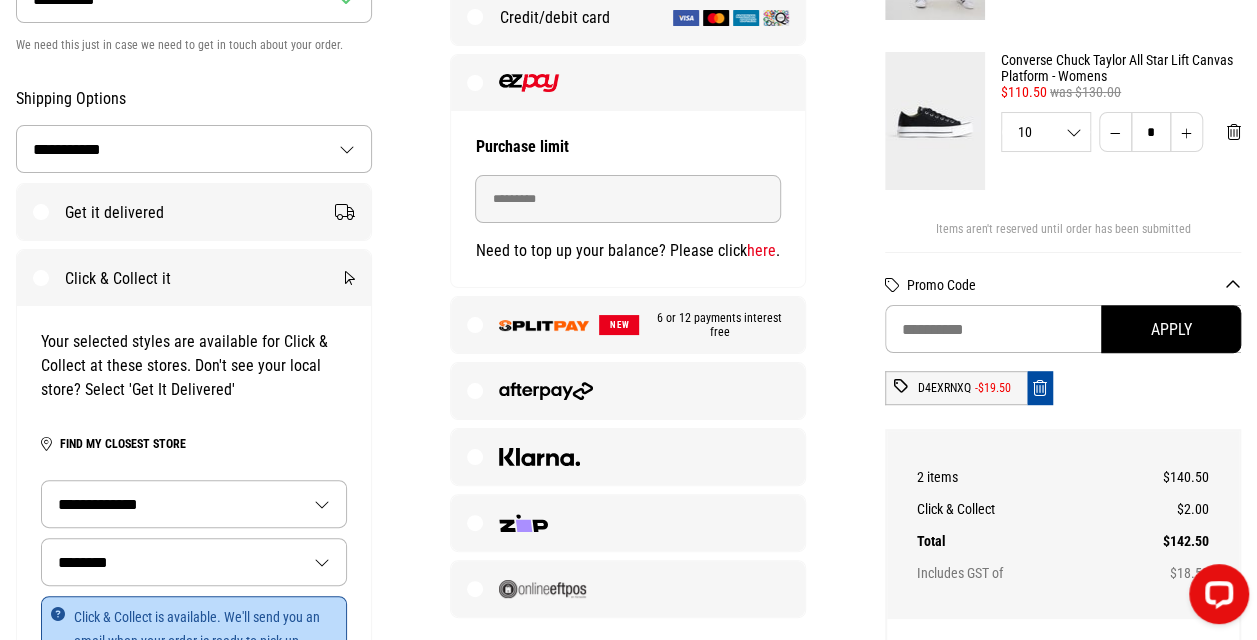 drag, startPoint x: 110, startPoint y: 217, endPoint x: 124, endPoint y: 224, distance: 15.652476 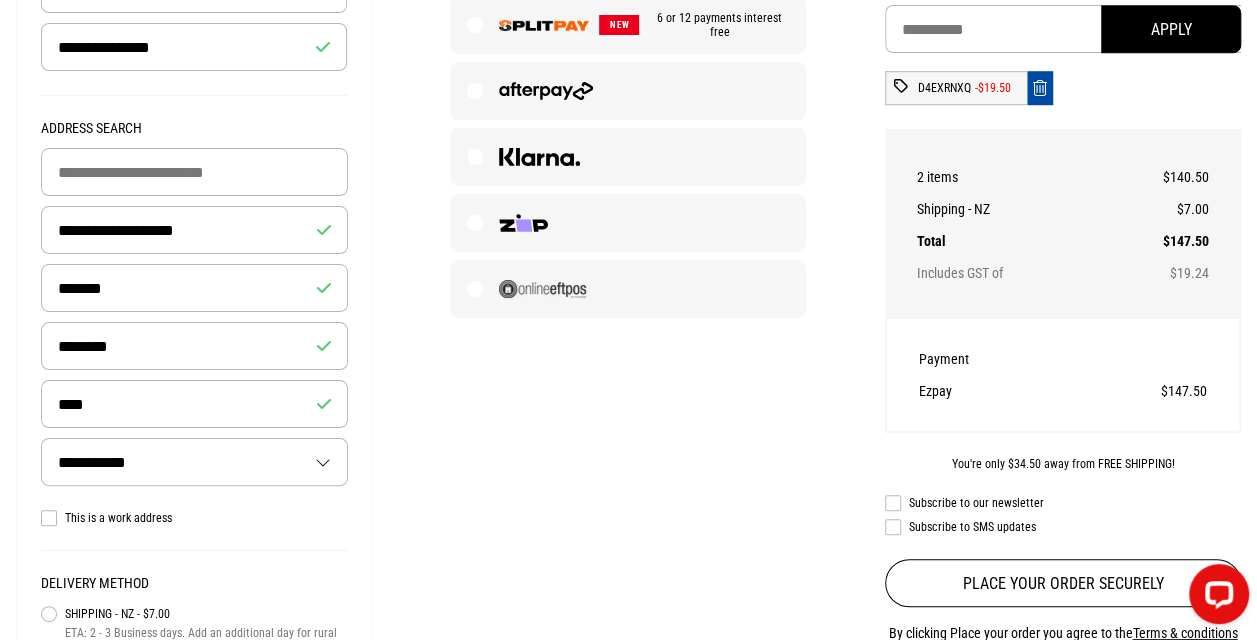scroll, scrollTop: 800, scrollLeft: 0, axis: vertical 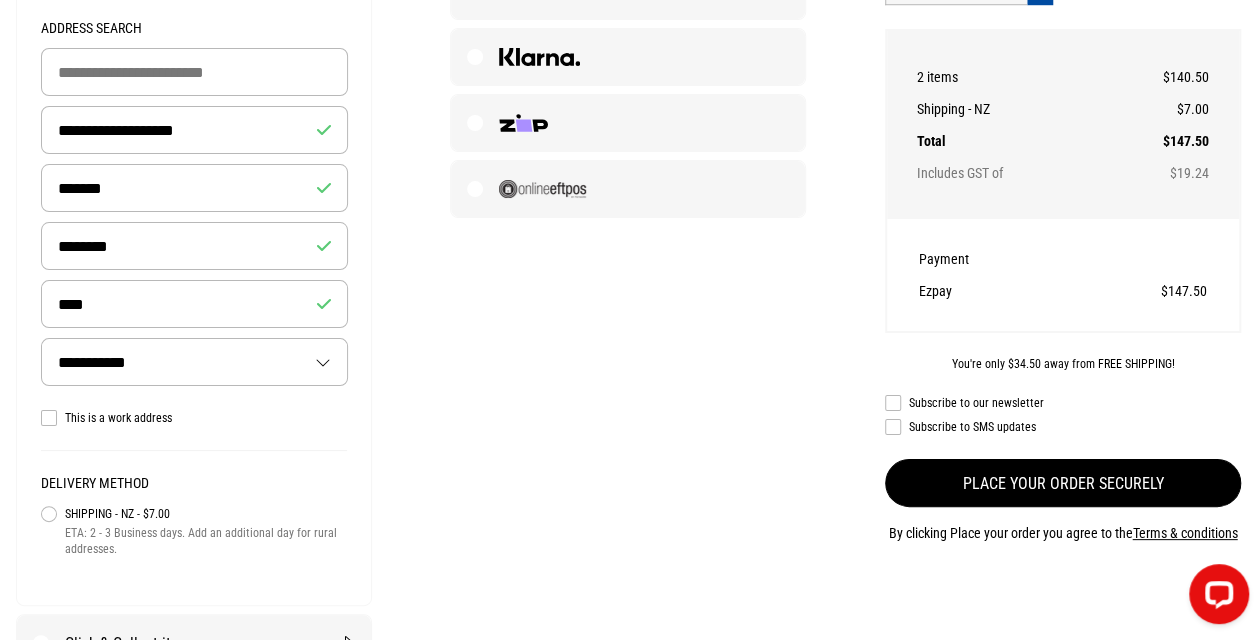 click on "Place your order securely" at bounding box center (1063, 483) 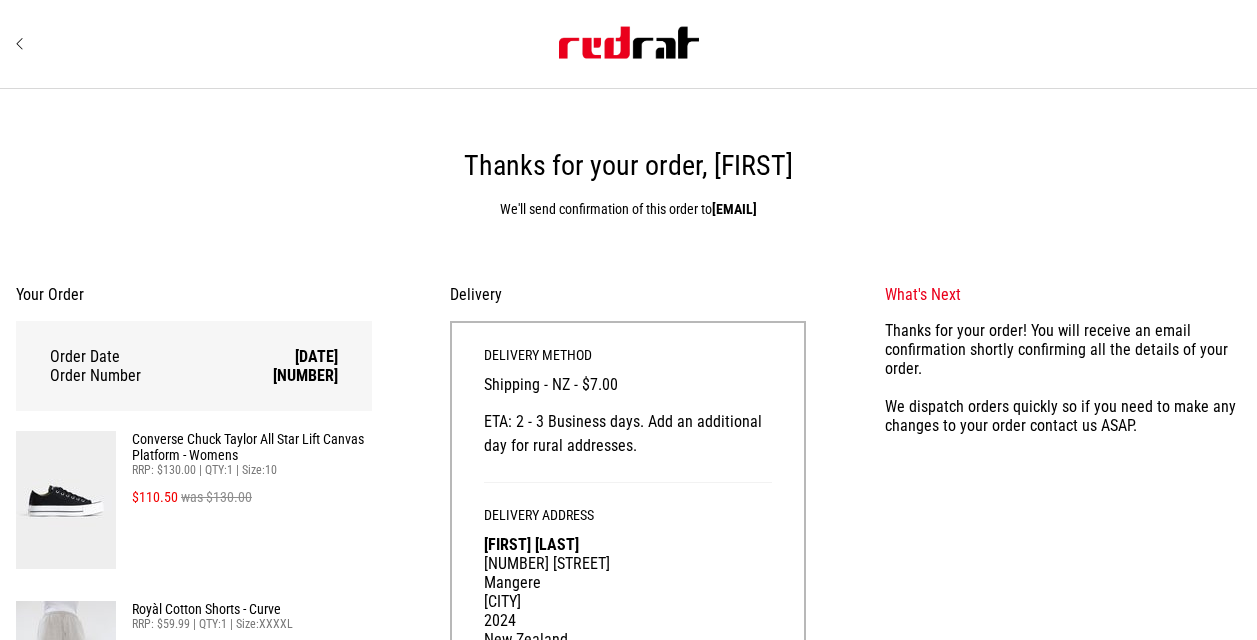 scroll, scrollTop: 0, scrollLeft: 0, axis: both 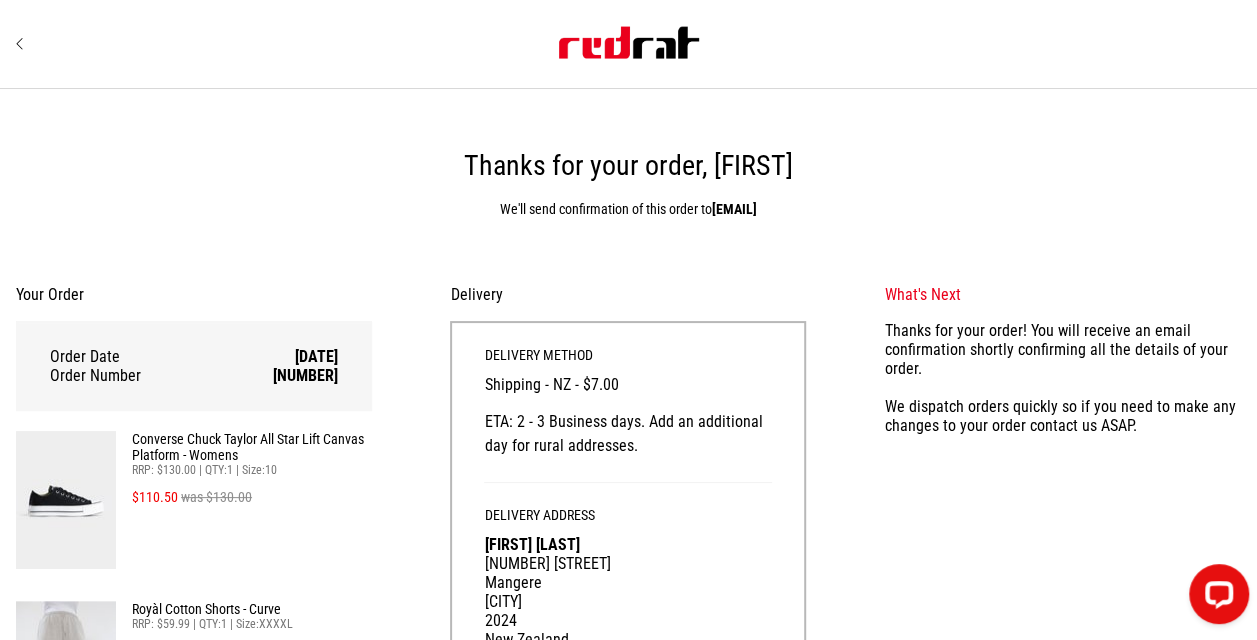 drag, startPoint x: 1053, startPoint y: 206, endPoint x: 1033, endPoint y: 202, distance: 20.396078 